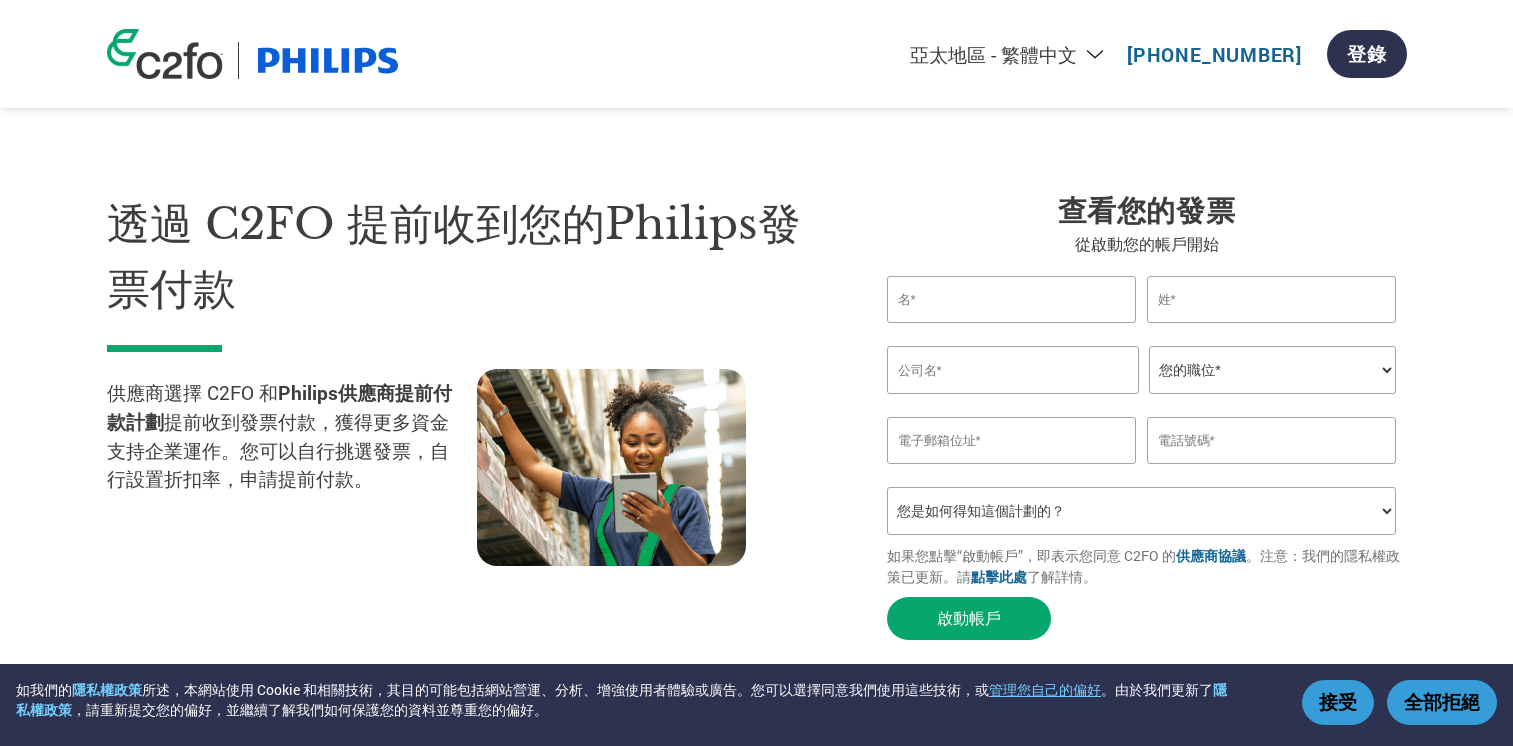 select on "zh-TW" 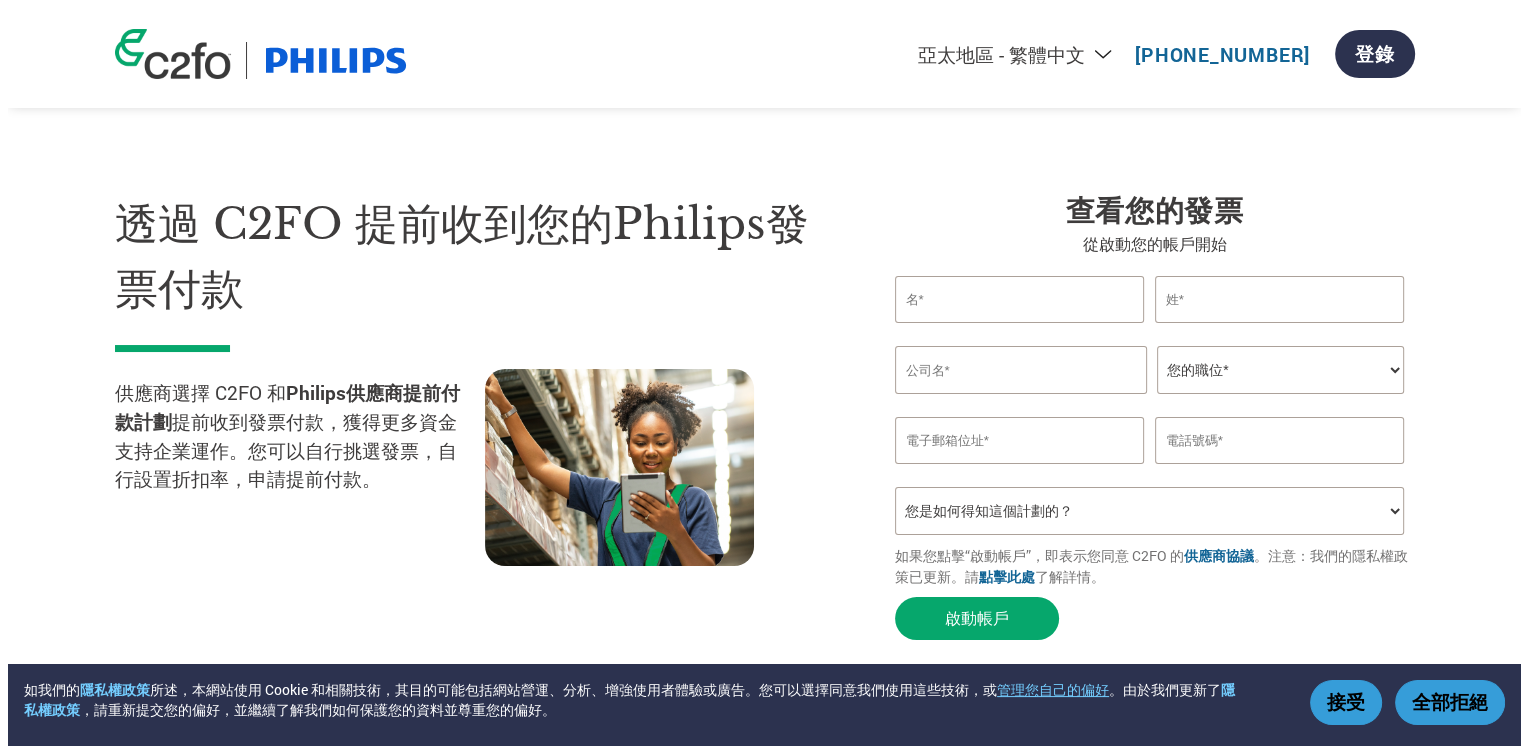 scroll, scrollTop: 0, scrollLeft: 0, axis: both 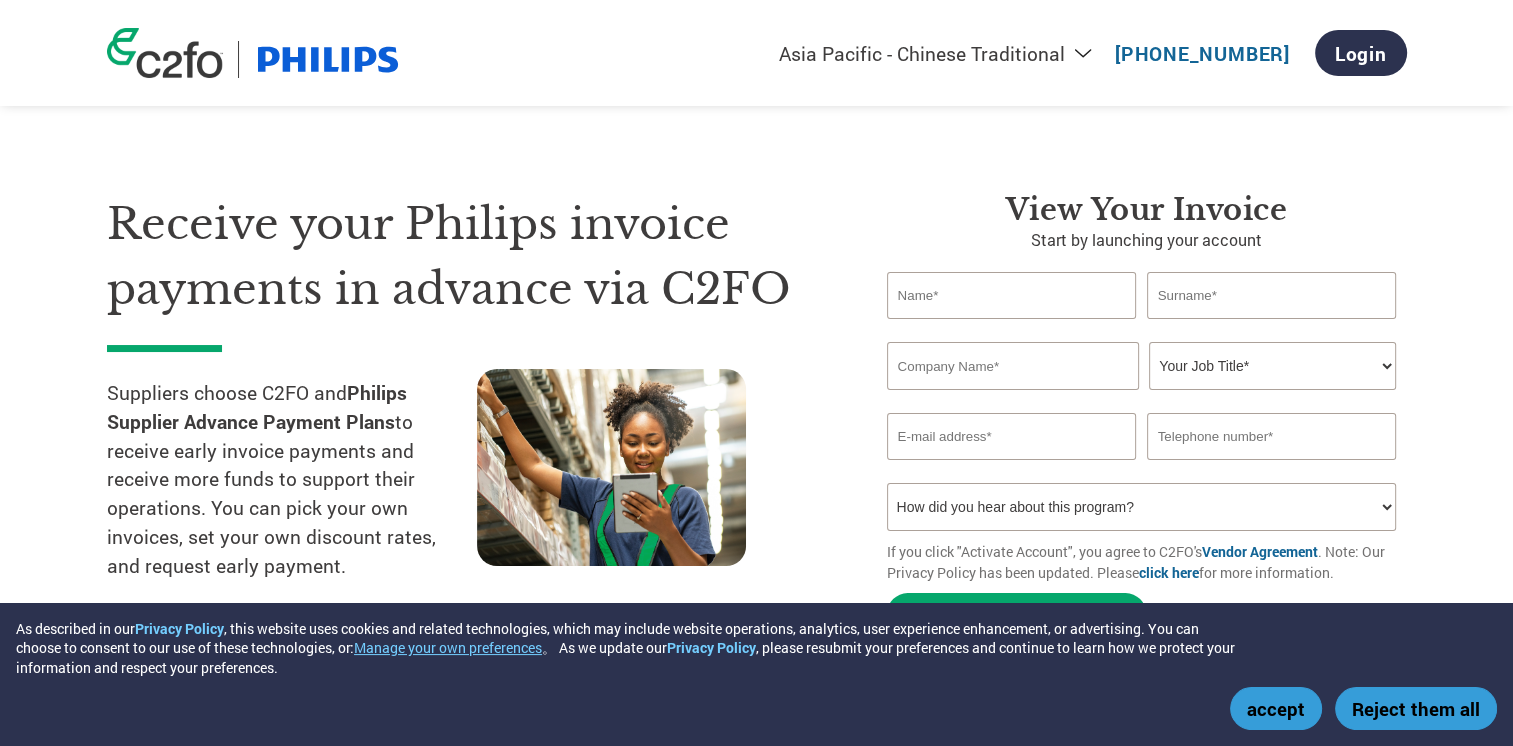 click on "Your Job Title* CFO Controller Credit Manager Finance Director Treasurer CEO President Owner/Founder Accounting Bookkeeper Accounts Receivable Office Manager Other" at bounding box center [1272, 366] 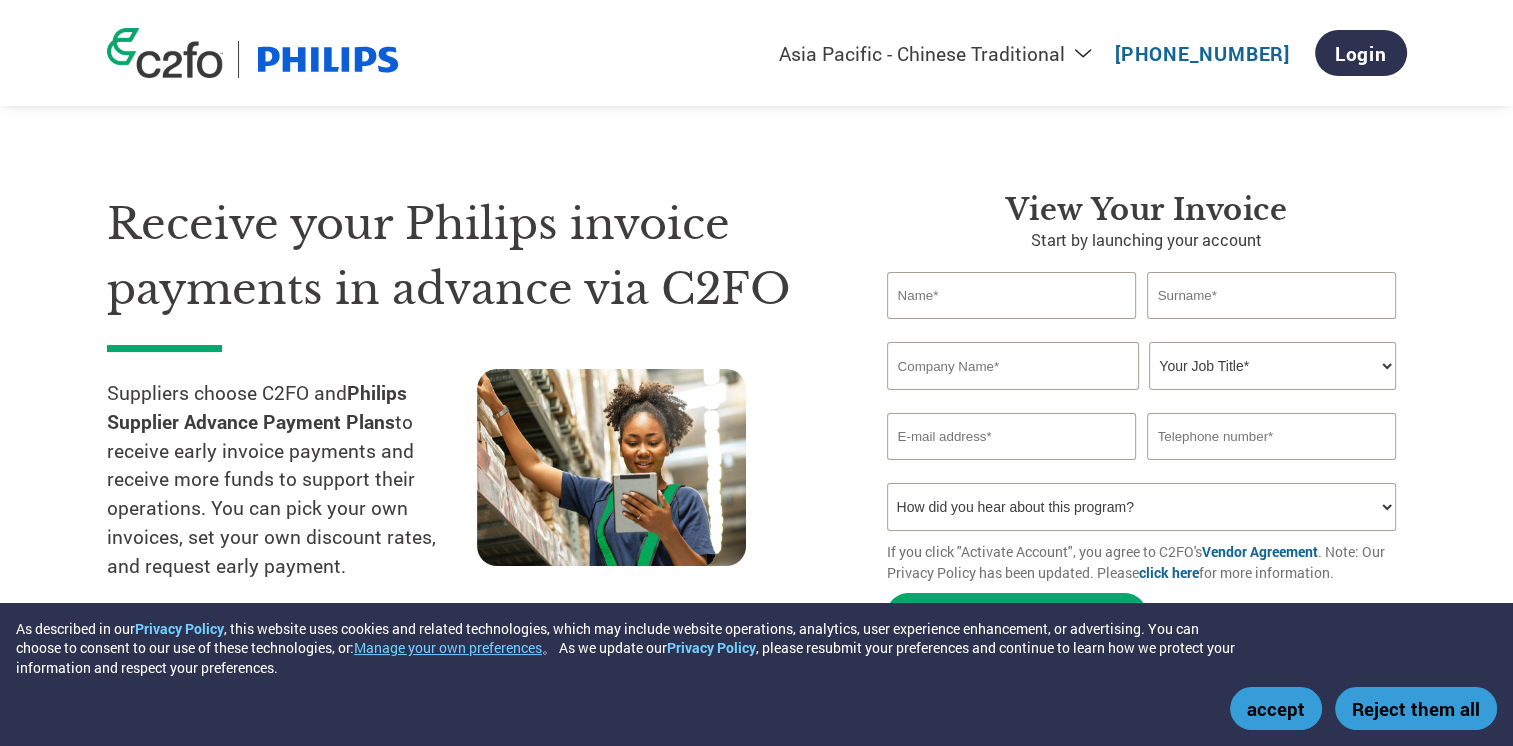 select on "ACCOUNTS_RECEIVABLE" 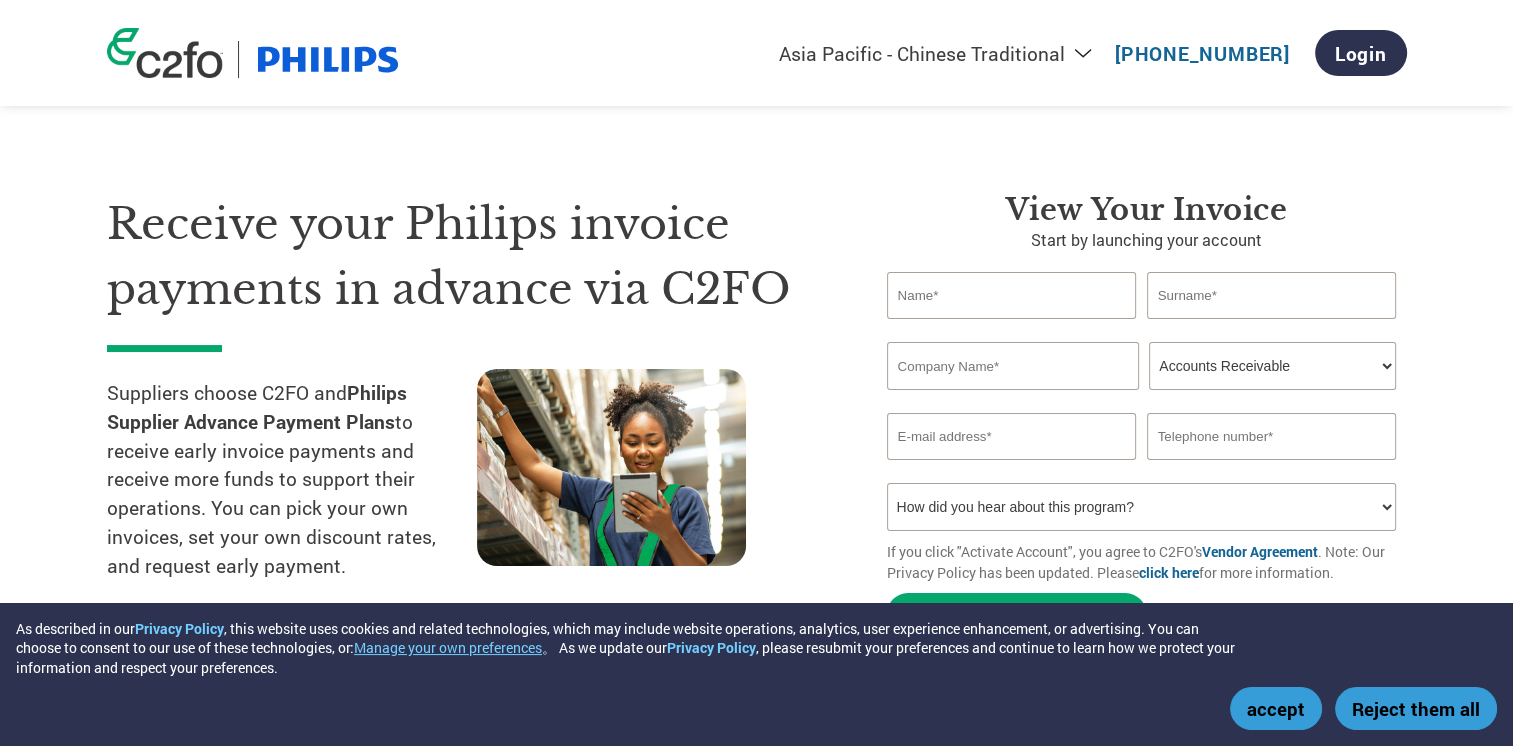 click on "Your Job Title* CFO Controller Credit Manager Finance Director Treasurer CEO President Owner/Founder Accounting Bookkeeper Accounts Receivable Office Manager Other" at bounding box center [1272, 366] 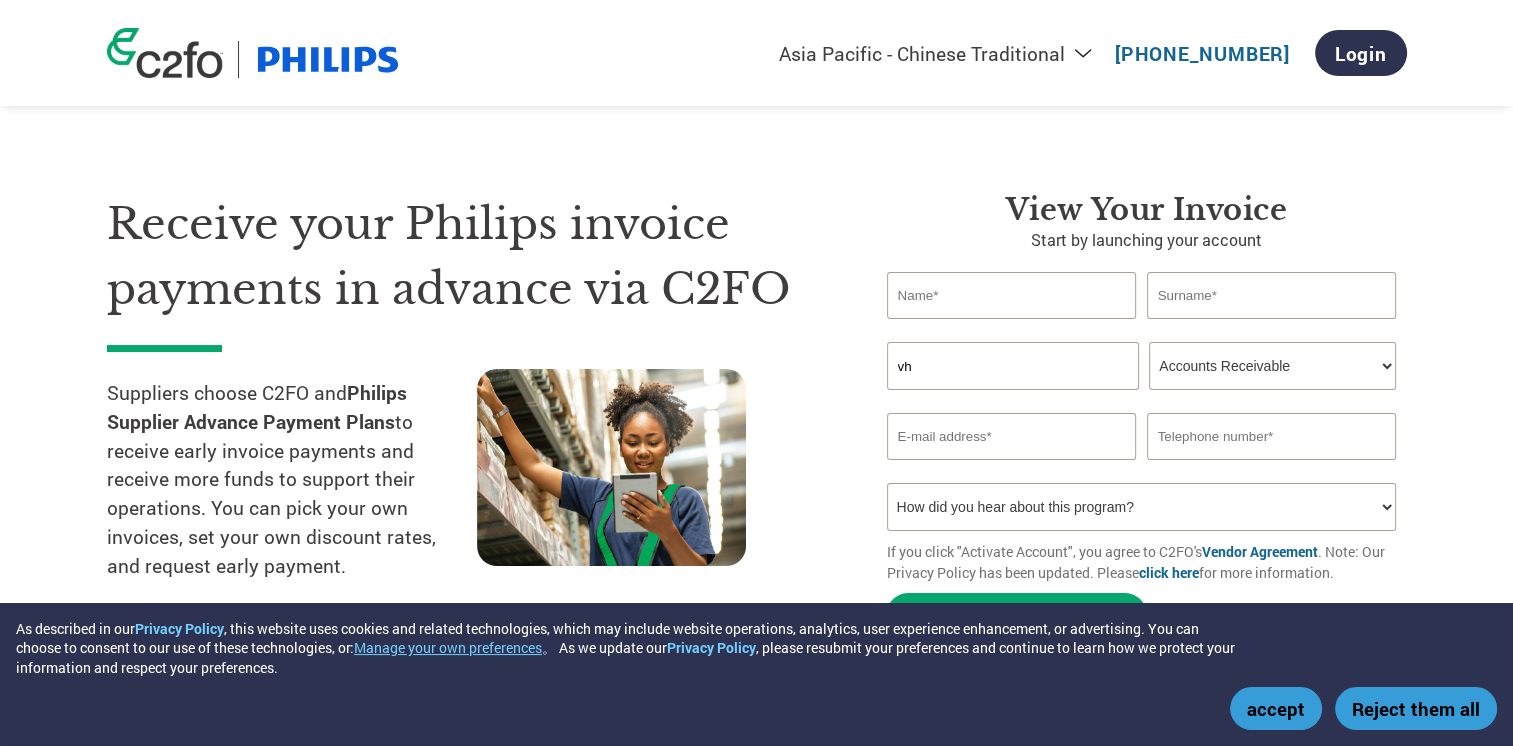 type on "v" 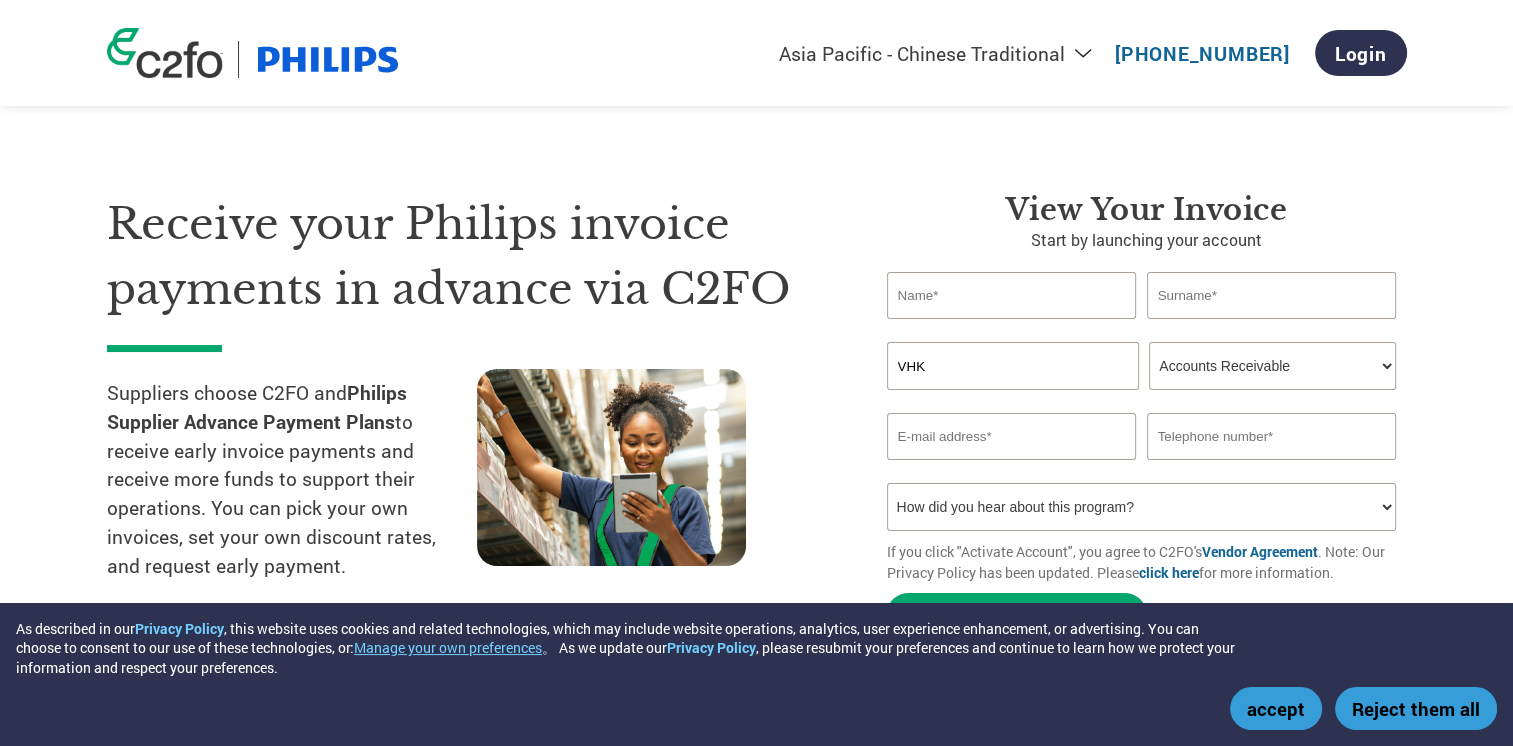 type on "VHK" 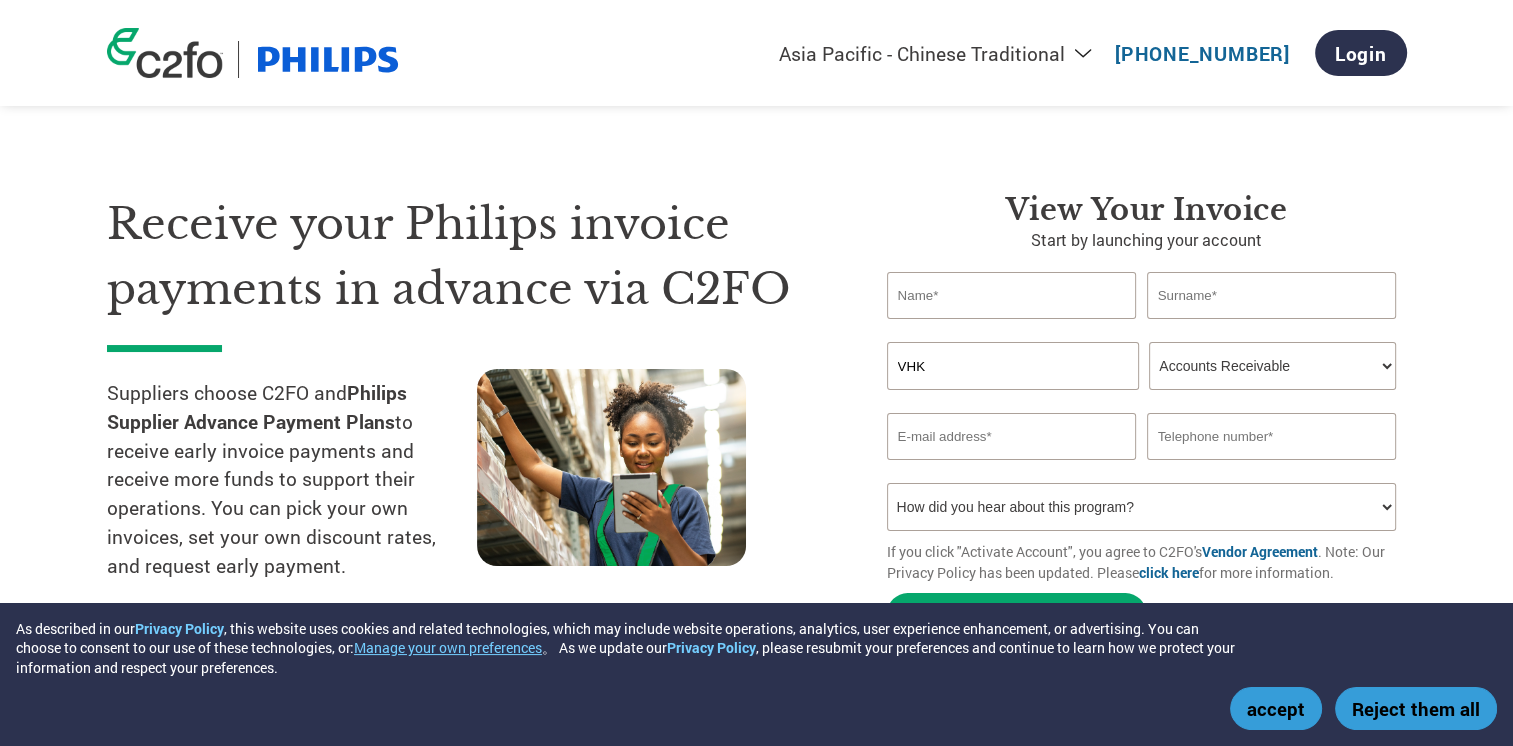 click on "How did you hear about this program? Letter received email Social media Search online Family/friends/acquaintances informed Activities to understand Other" at bounding box center [1142, 507] 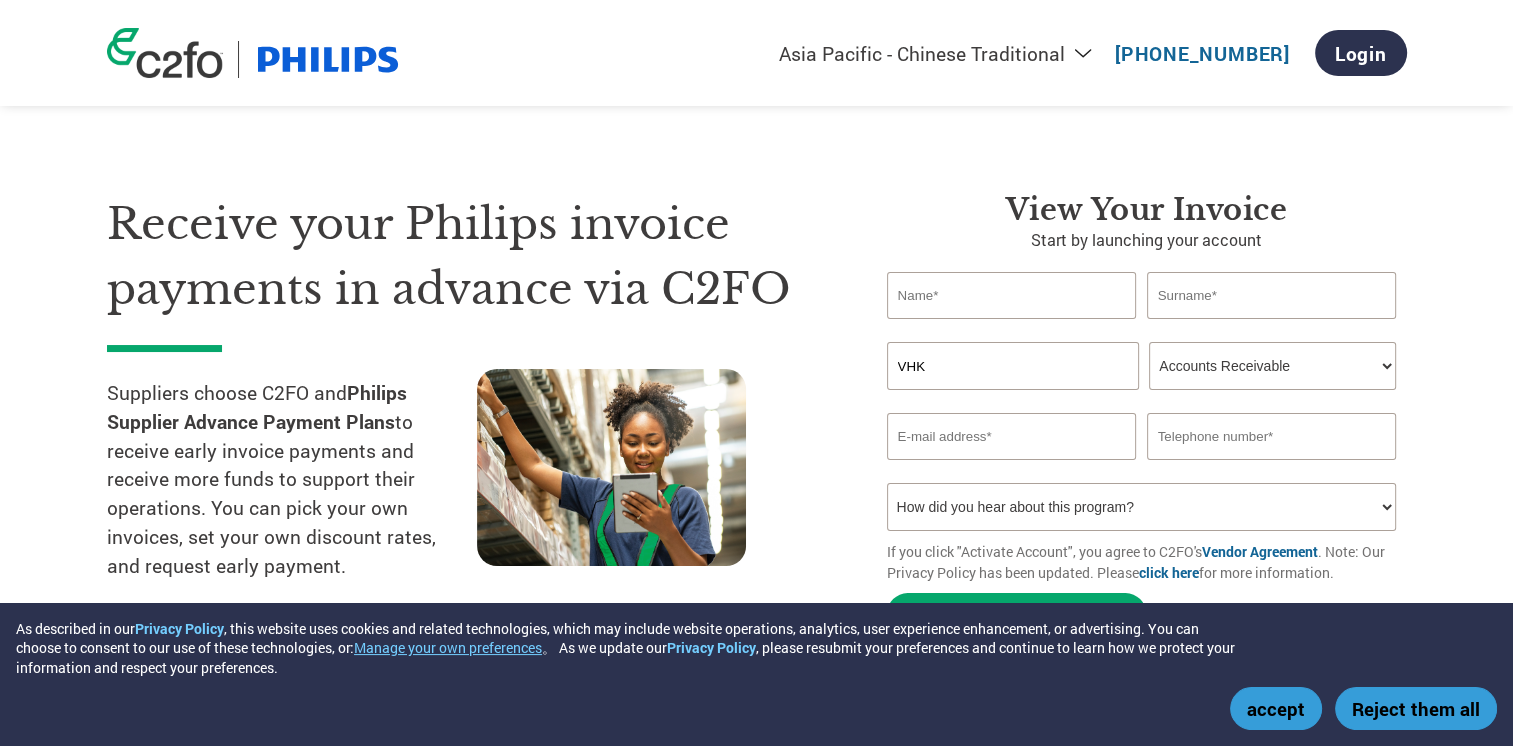 select on "Other" 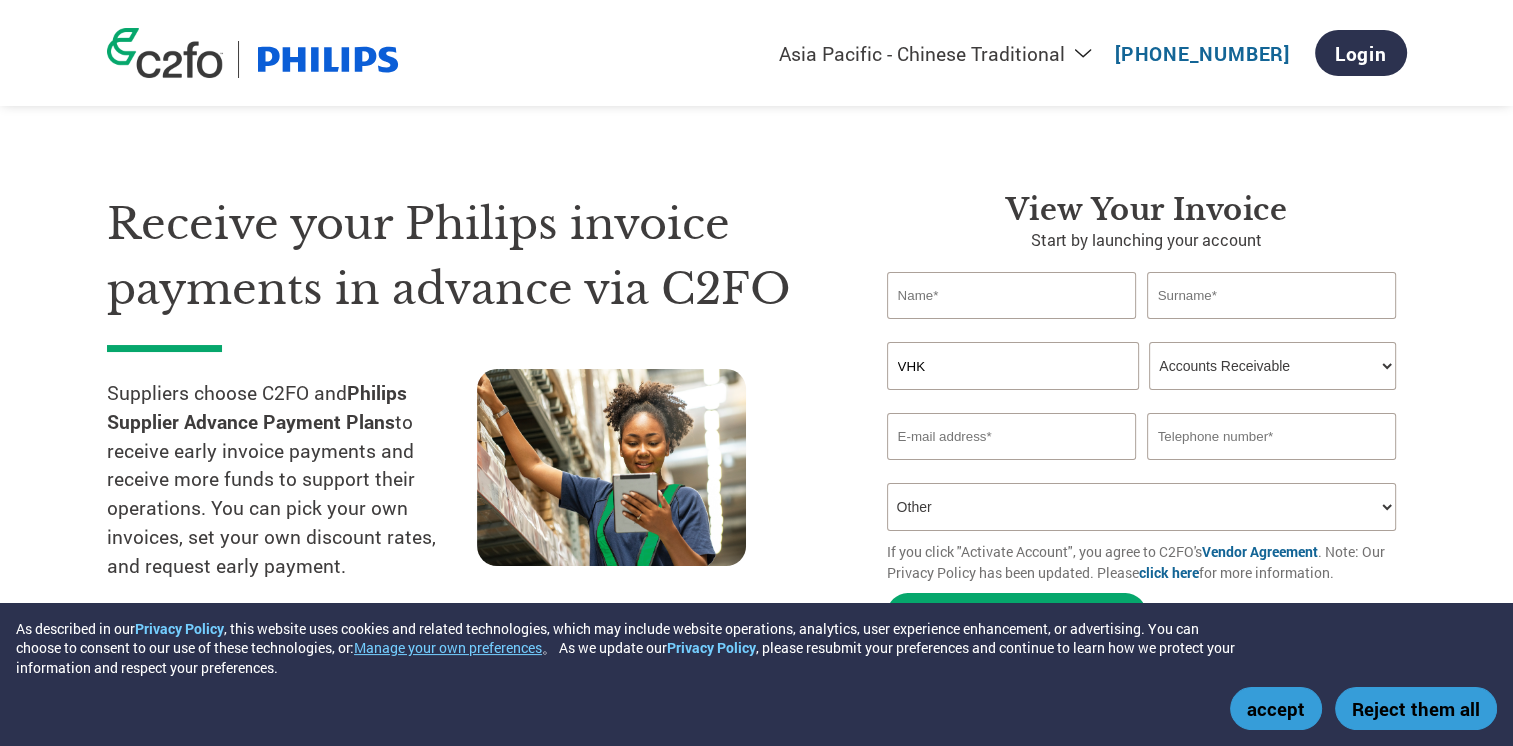 click on "How did you hear about this program? Letter received email Social media Search online Family/friends/acquaintances informed Activities to understand Other" at bounding box center [1142, 507] 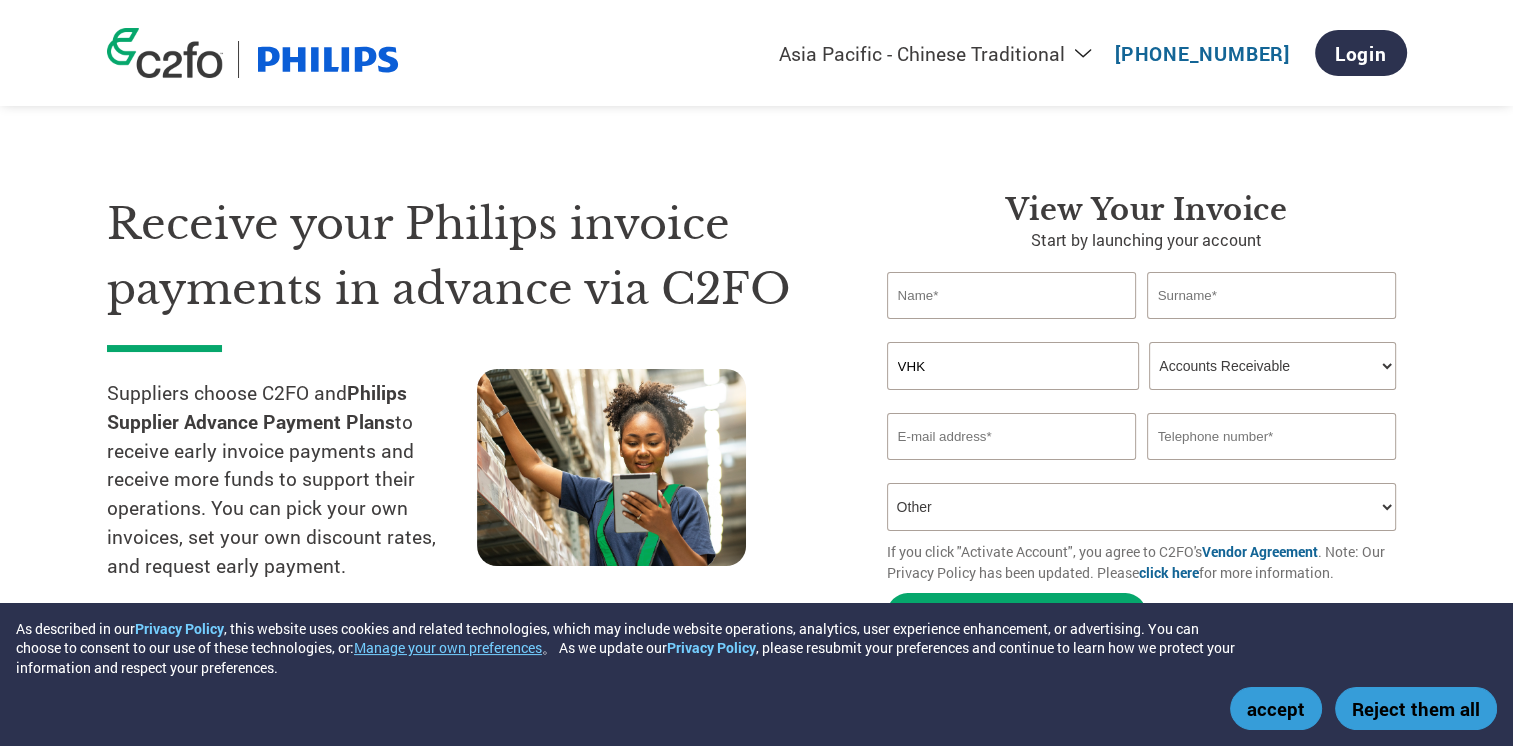 type on "Y" 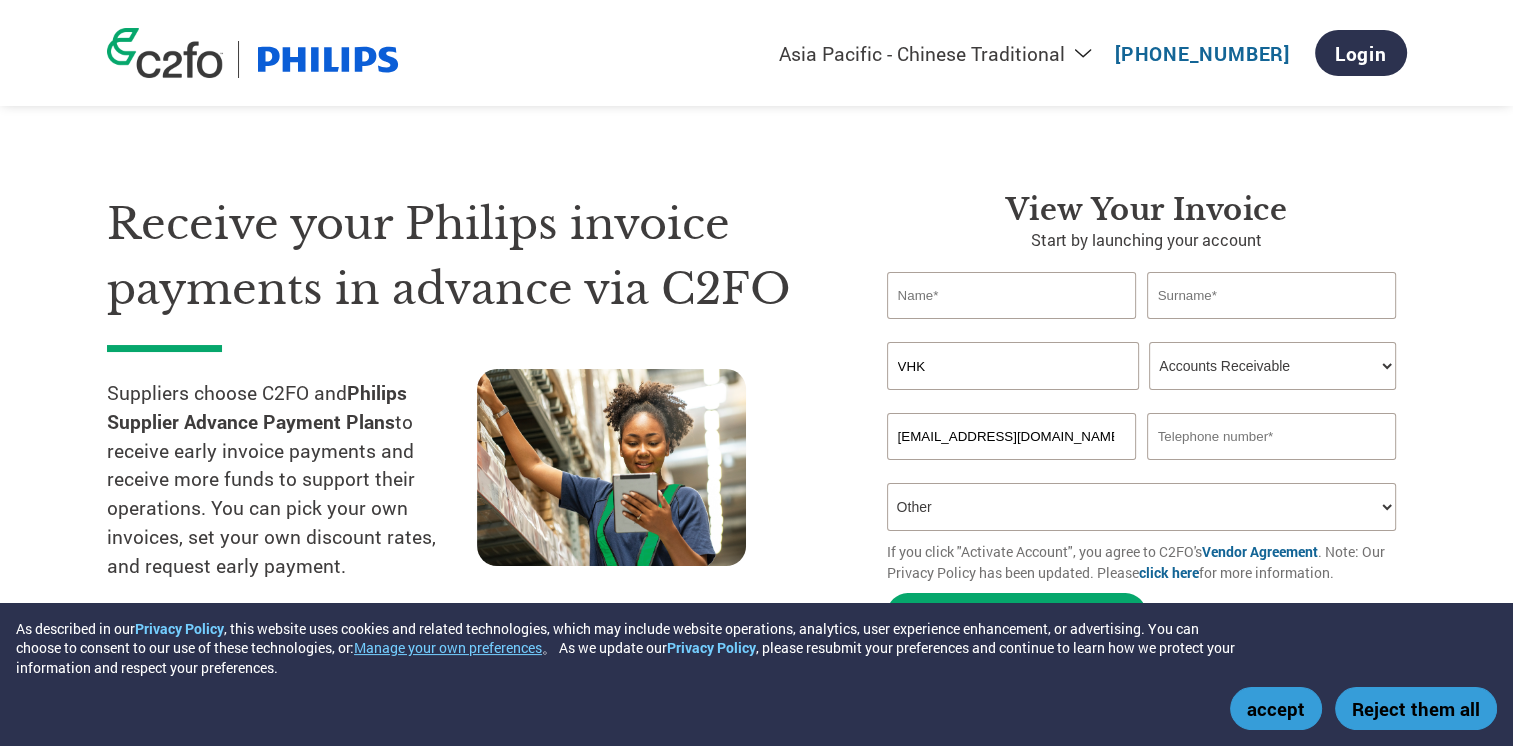 type on "[EMAIL_ADDRESS][DOMAIN_NAME]" 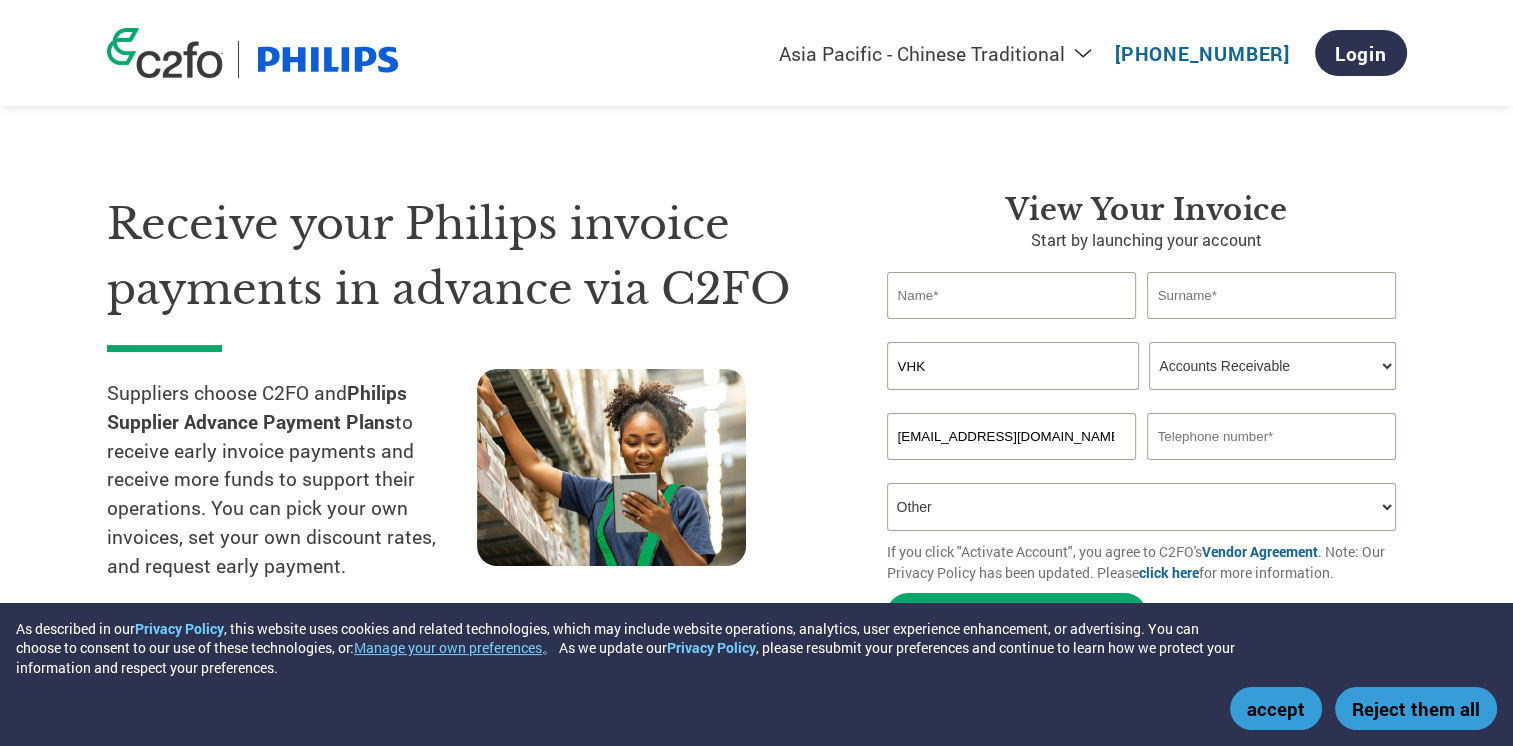 click on "How did you hear about this program? Letter received email Social media Search online Family/friends/acquaintances informed Activities to understand Other" at bounding box center (1142, 507) 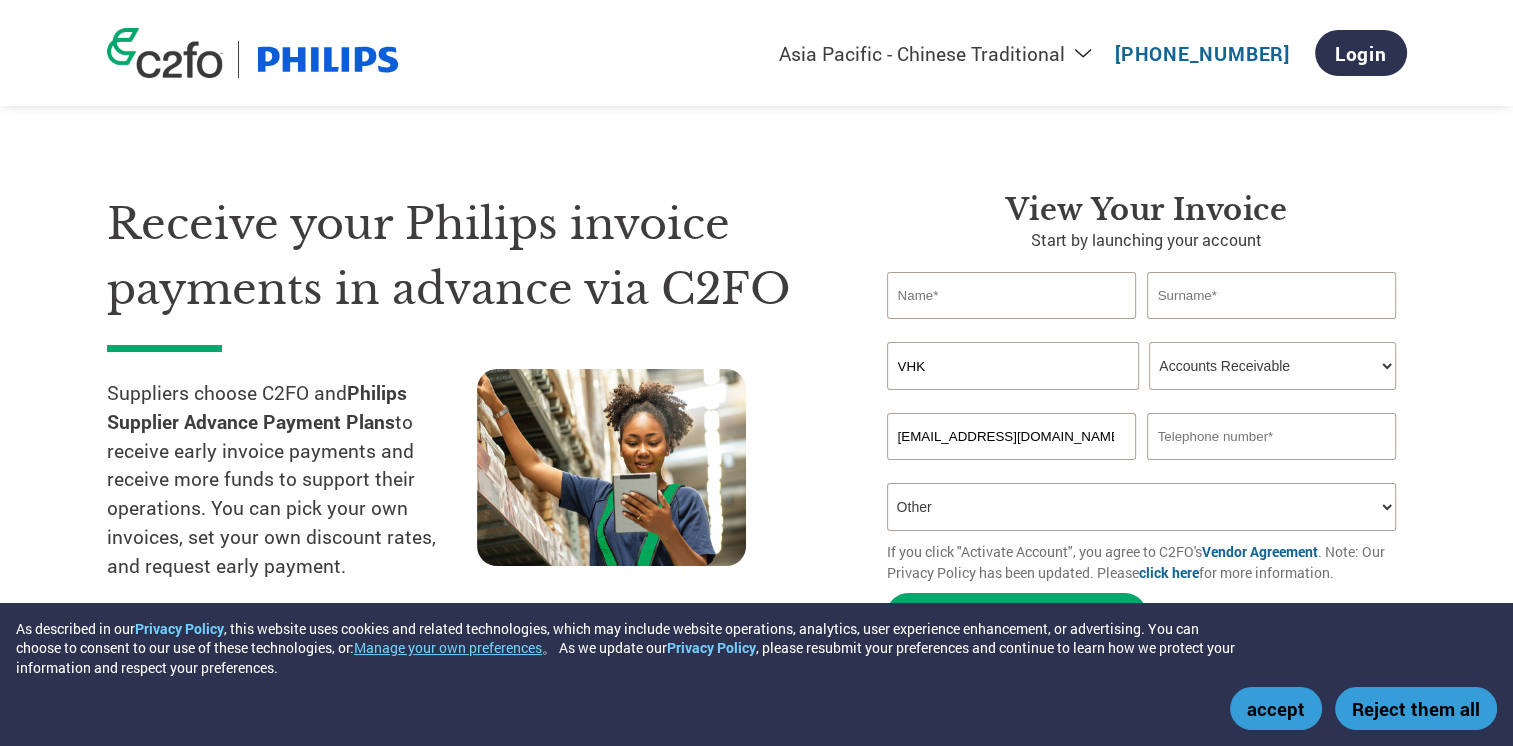 click on "accept" at bounding box center [1276, 708] 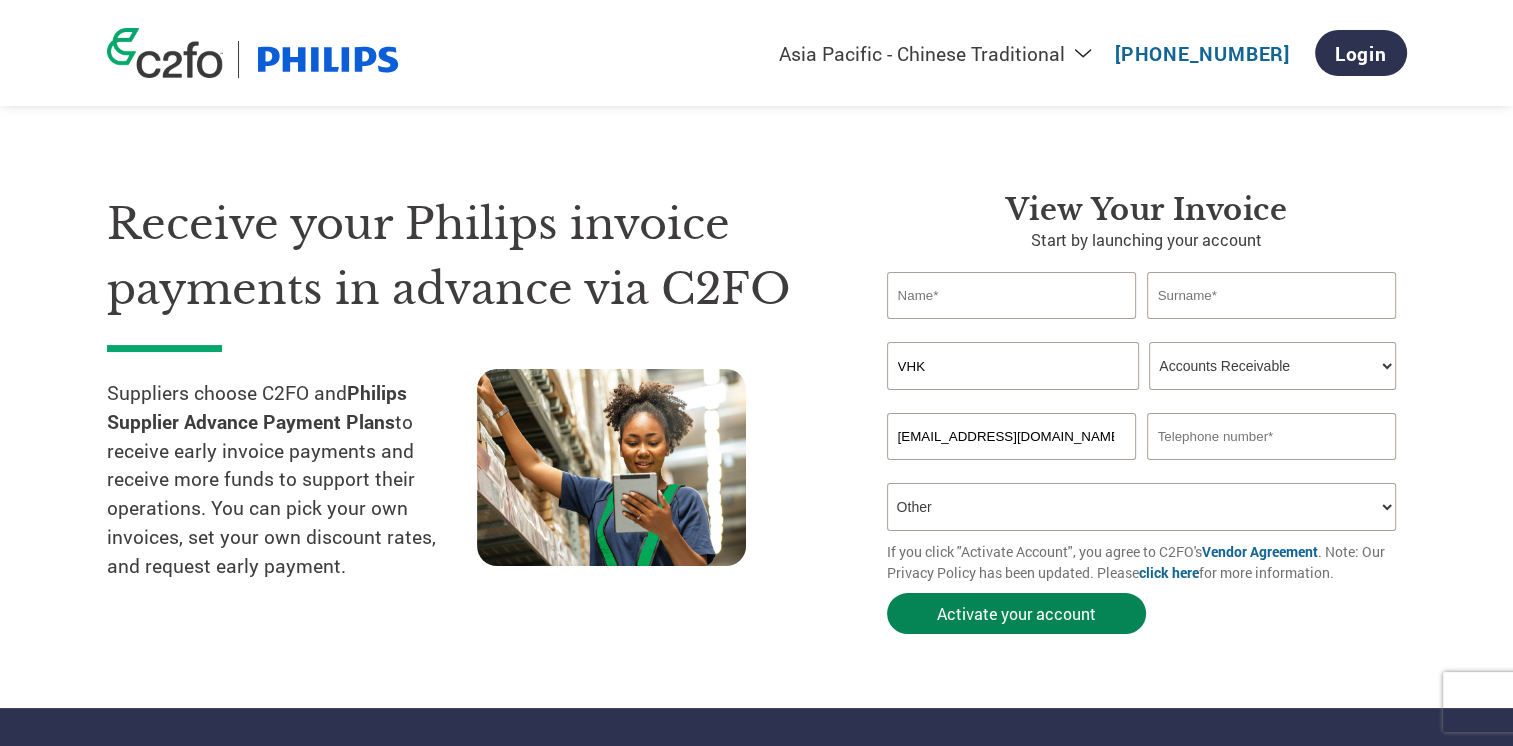 click on "Activate your account" at bounding box center (1016, 613) 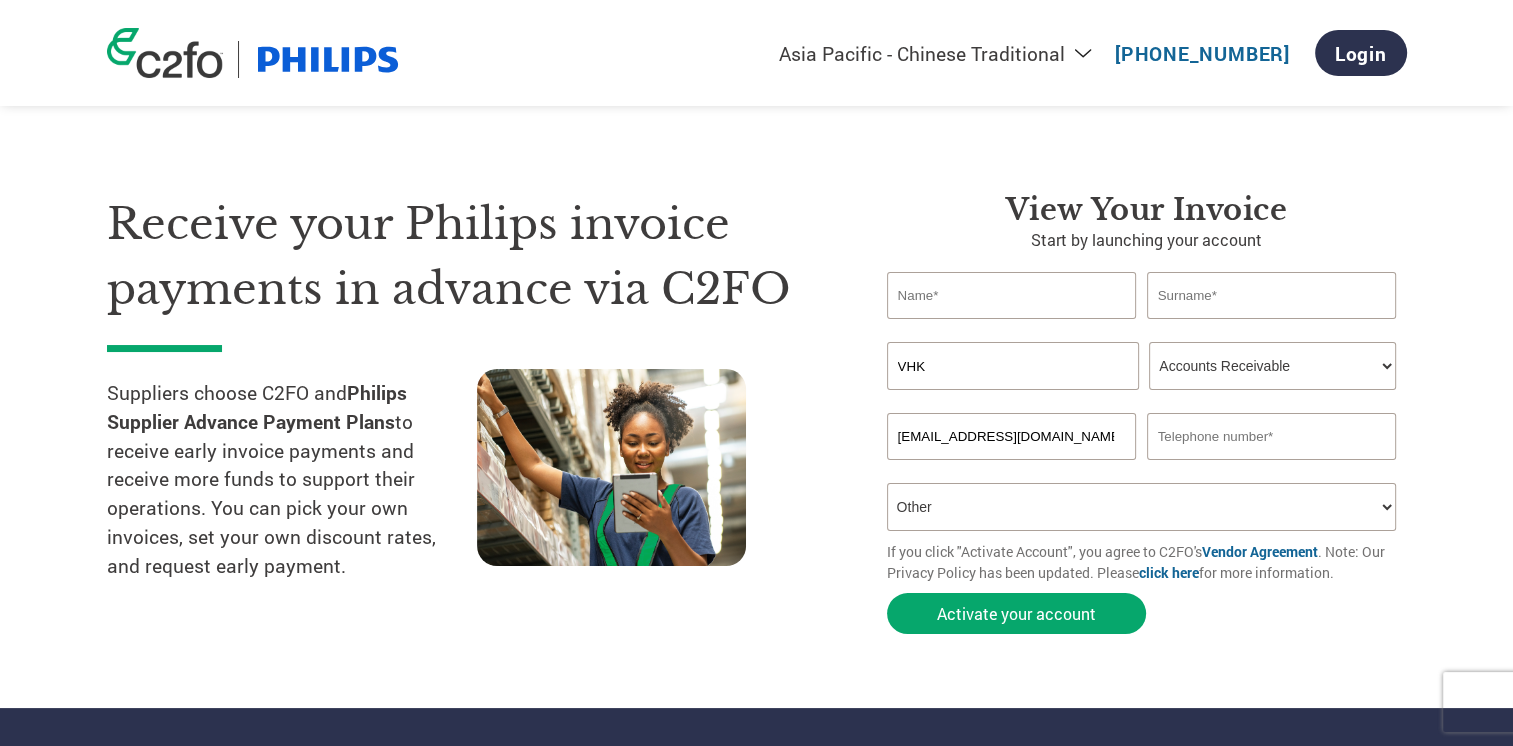 type on "y" 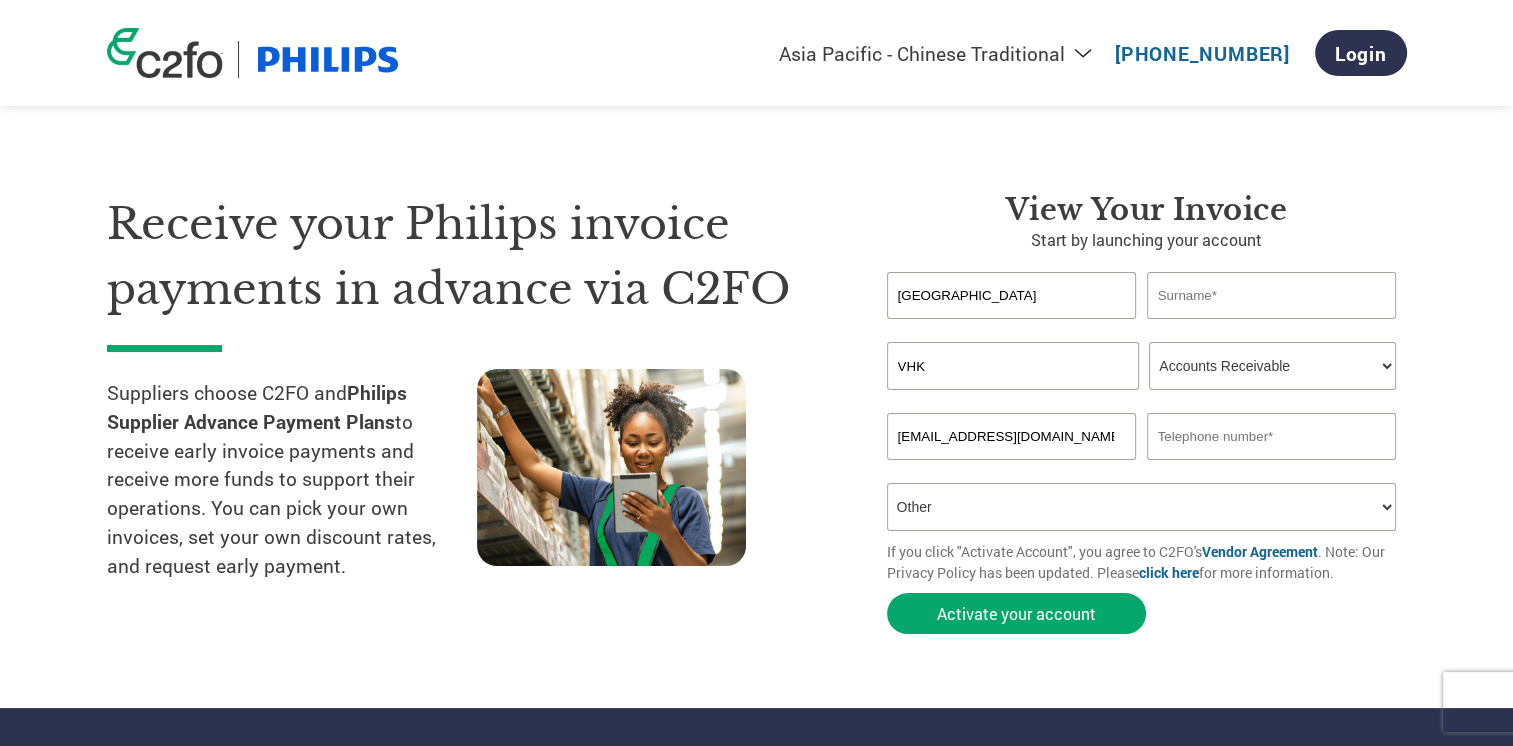type on "[GEOGRAPHIC_DATA]" 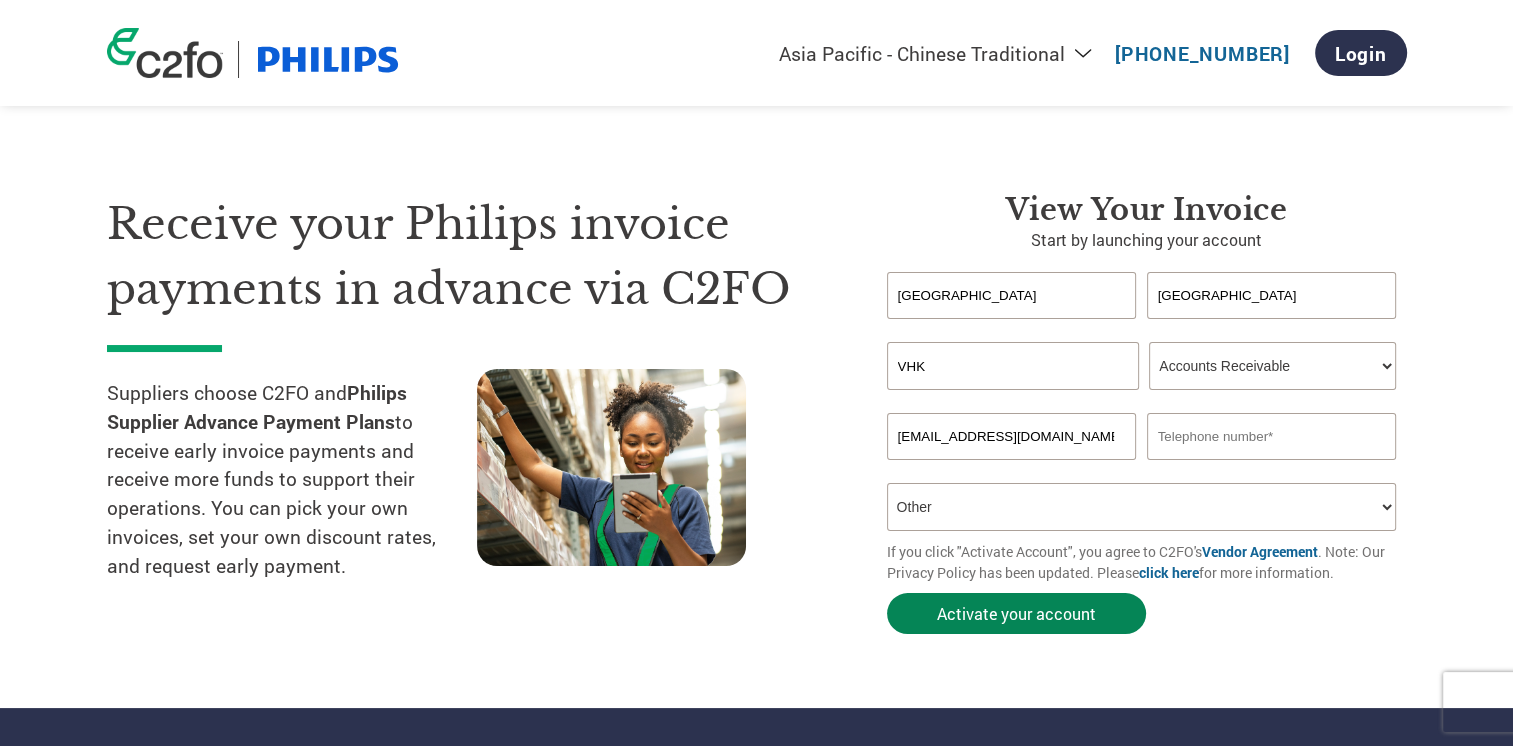 type on "[GEOGRAPHIC_DATA]" 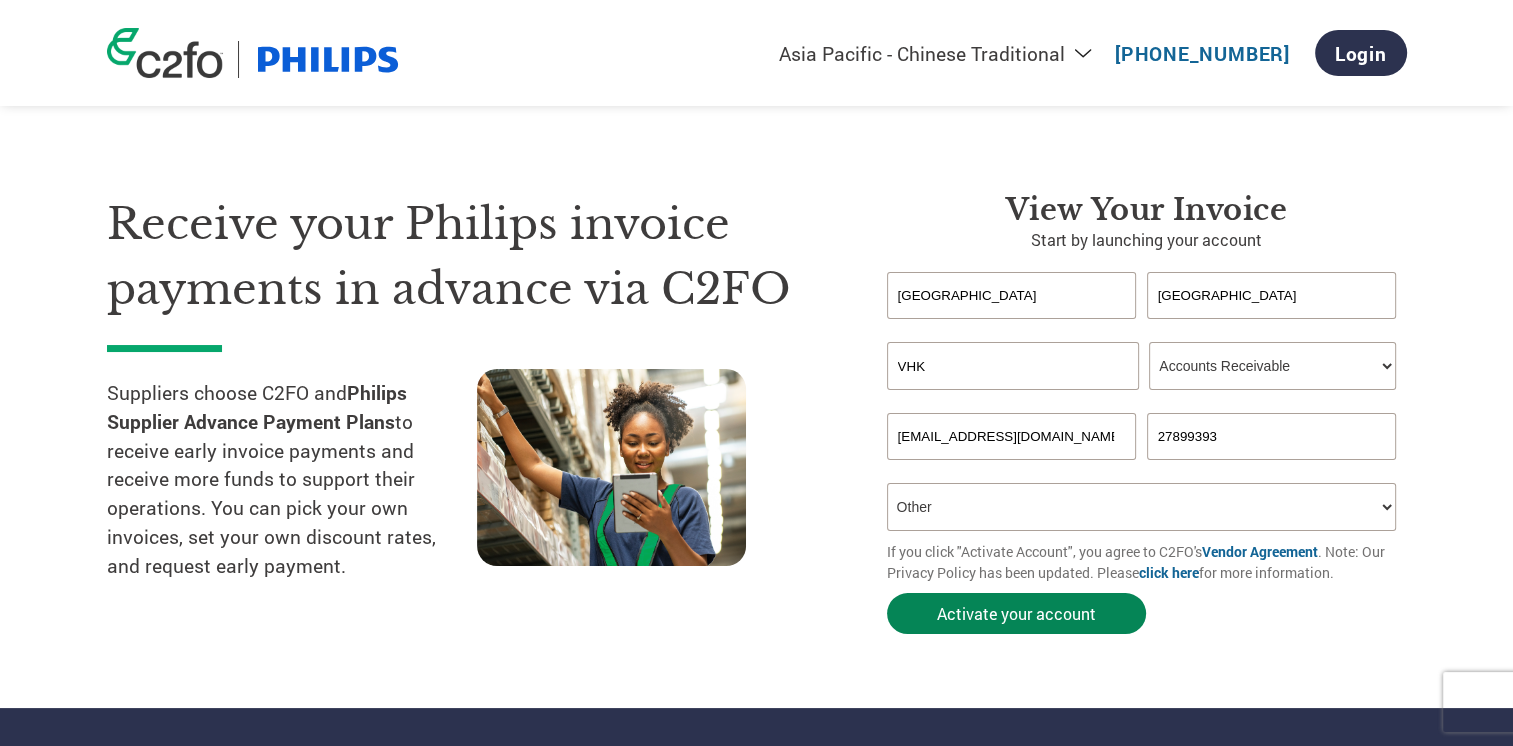 type on "27899393" 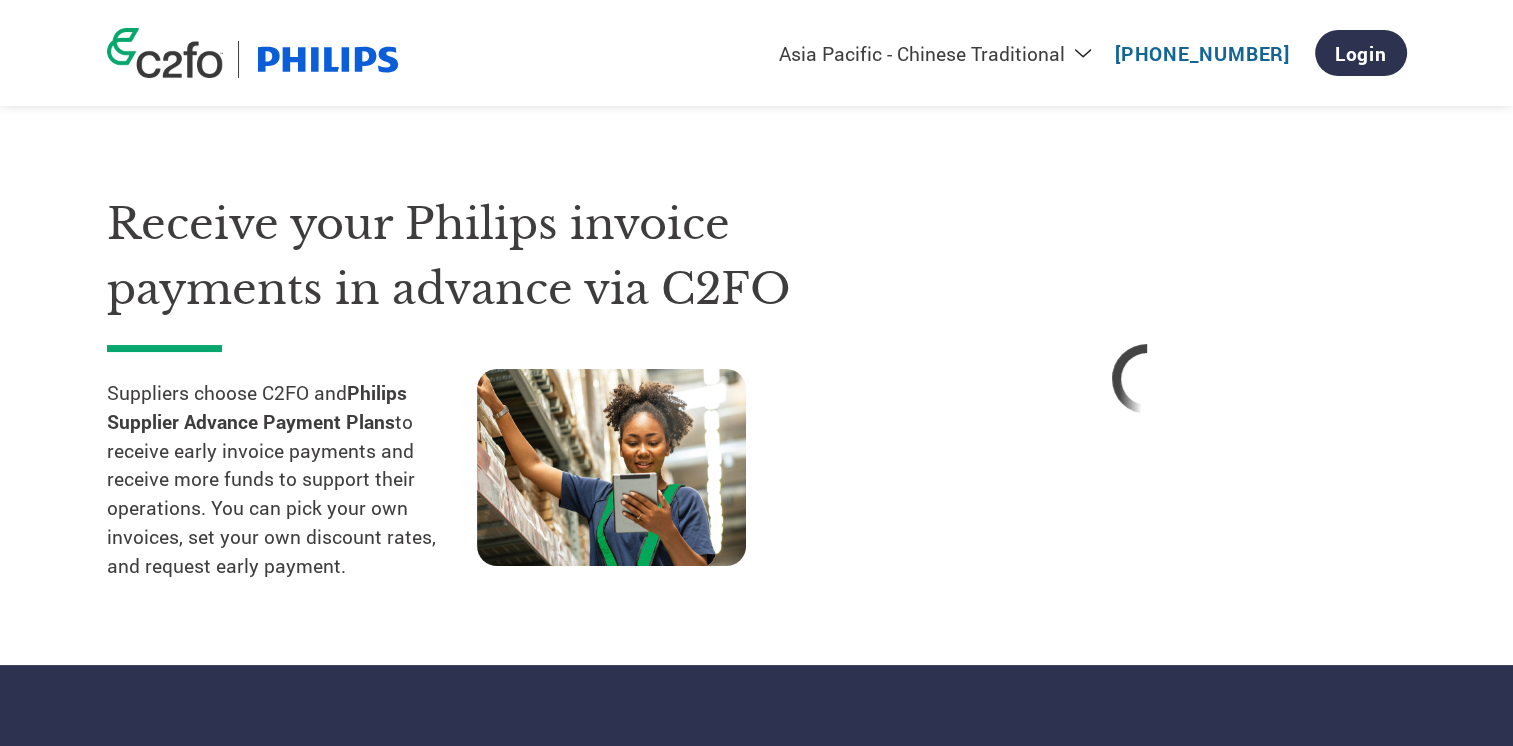 select on "zh-TW" 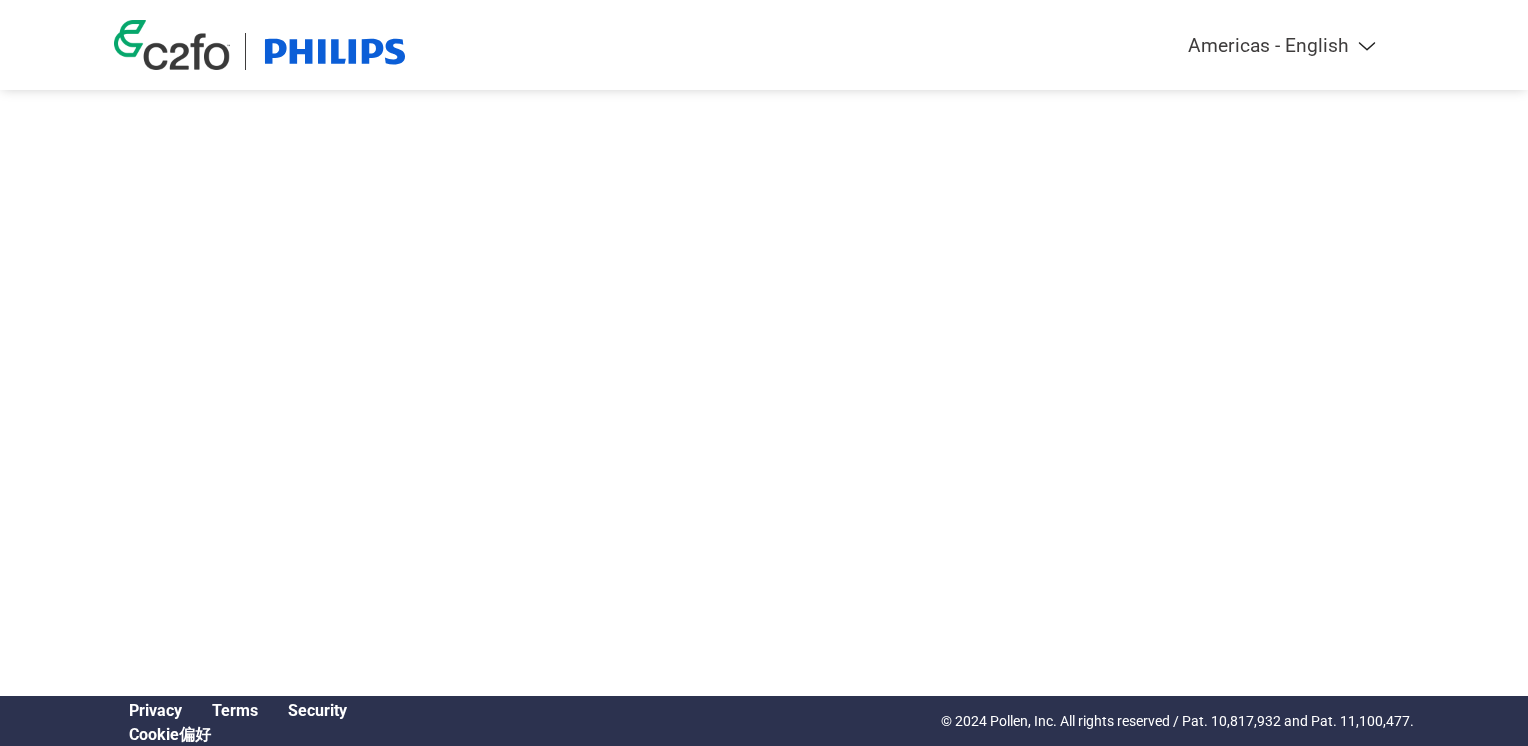 scroll, scrollTop: 0, scrollLeft: 0, axis: both 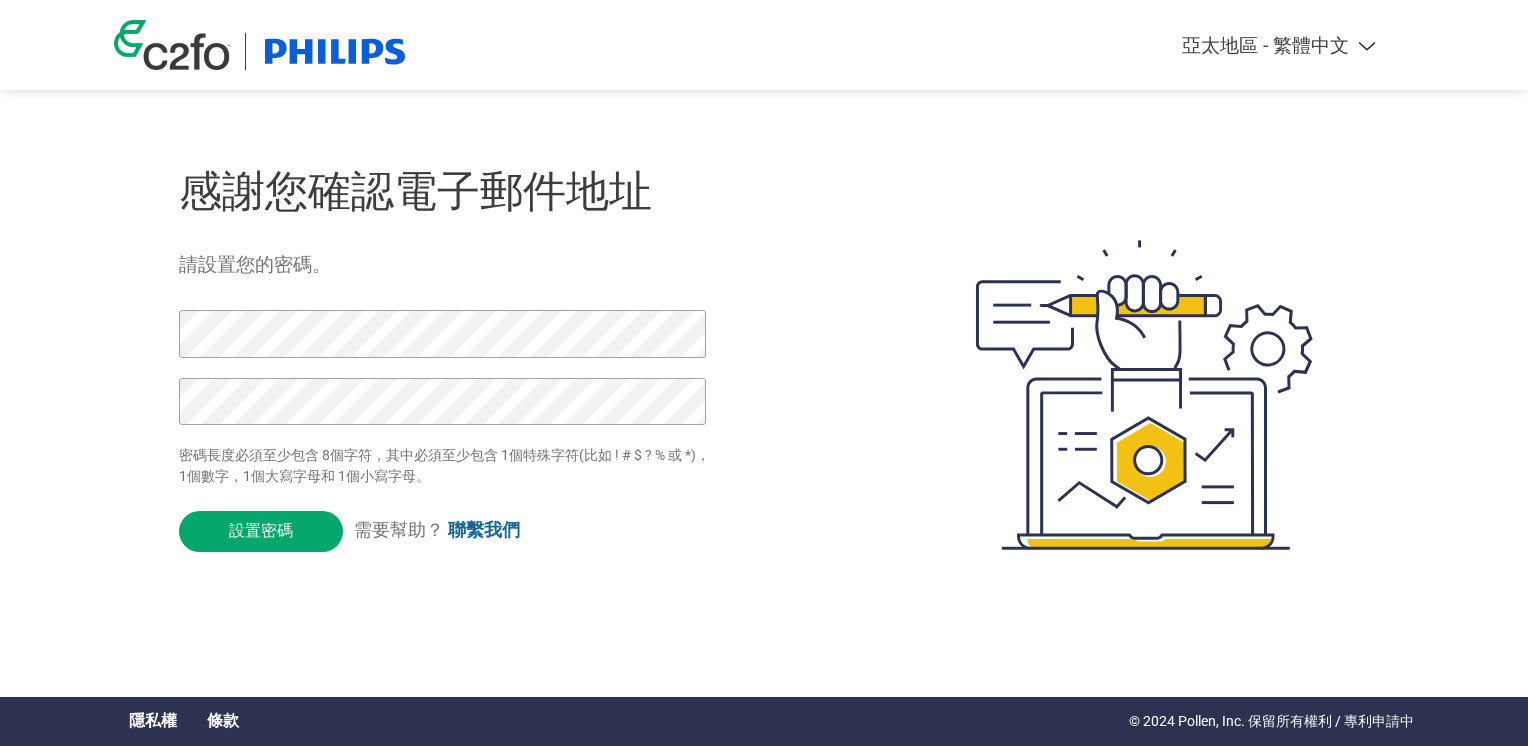 click on "設置密碼" 